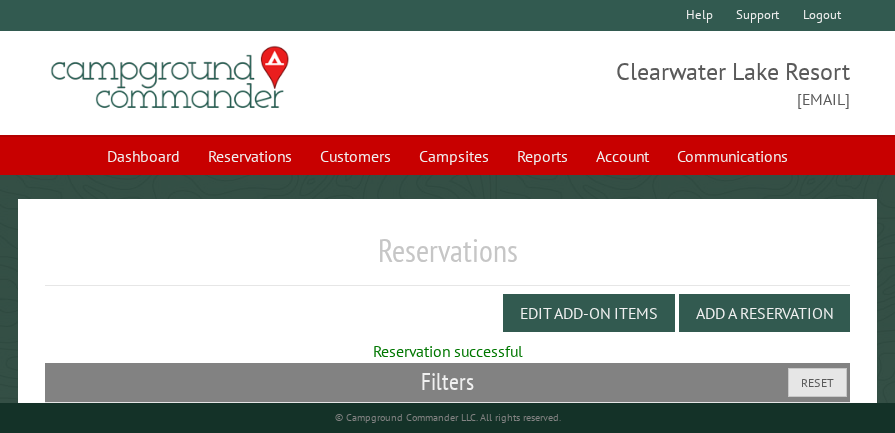 scroll, scrollTop: 0, scrollLeft: 0, axis: both 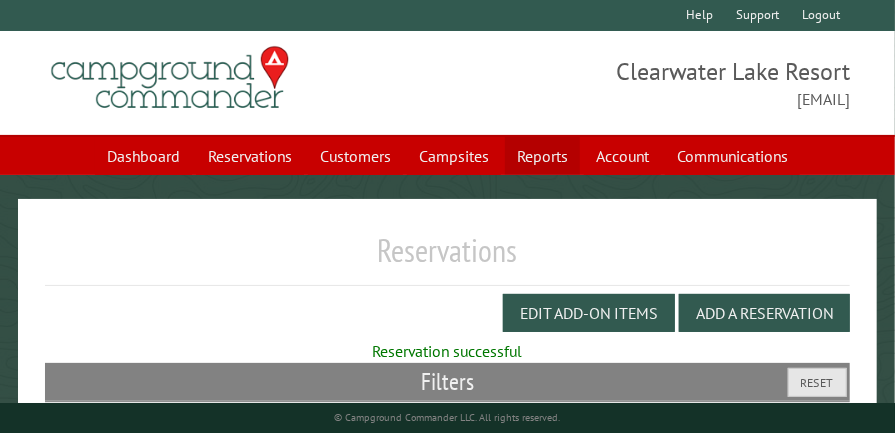 click on "Reports" at bounding box center (542, 156) 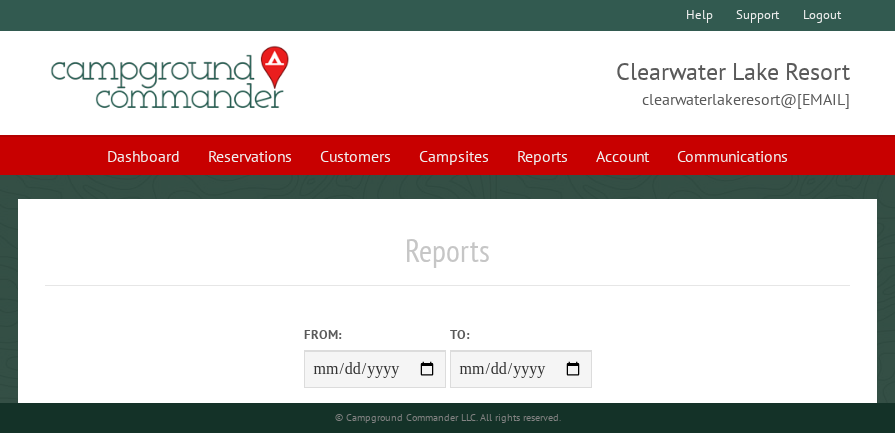 scroll, scrollTop: 0, scrollLeft: 0, axis: both 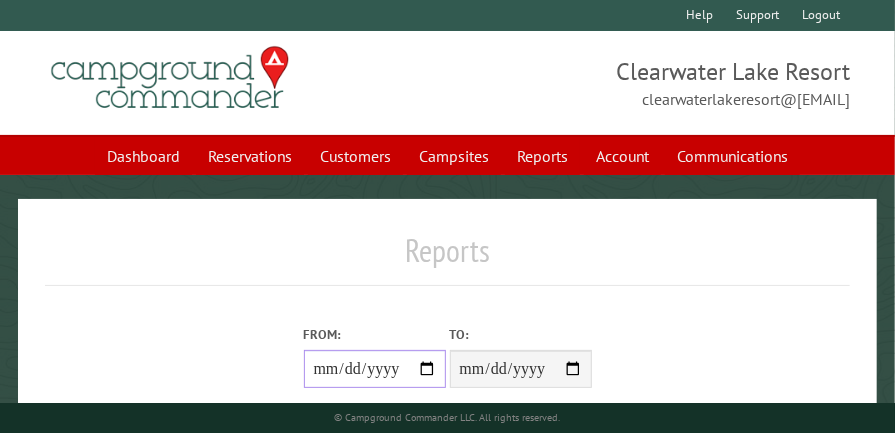 click on "From:" at bounding box center (375, 369) 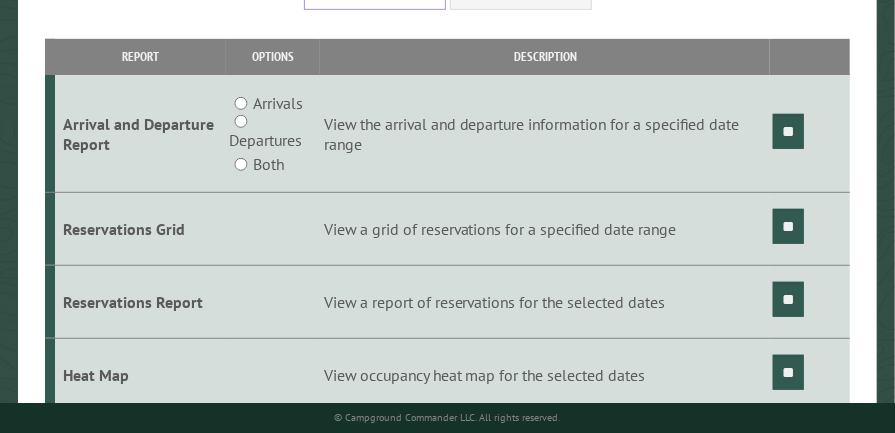 scroll, scrollTop: 0, scrollLeft: 0, axis: both 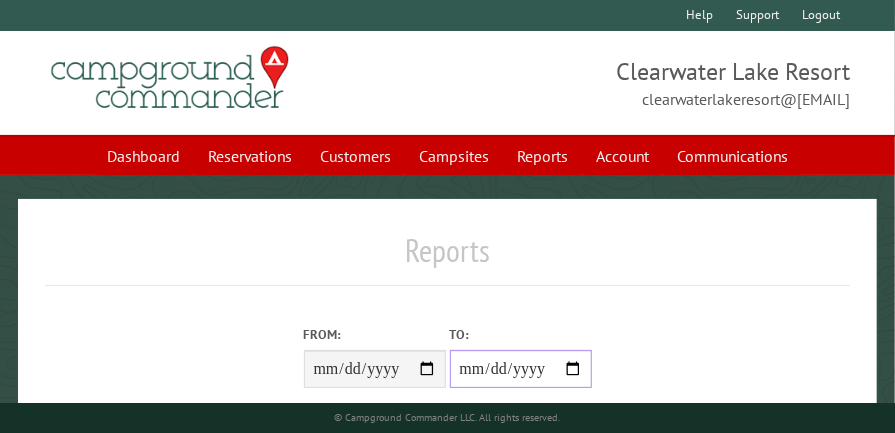 click on "**********" at bounding box center [521, 369] 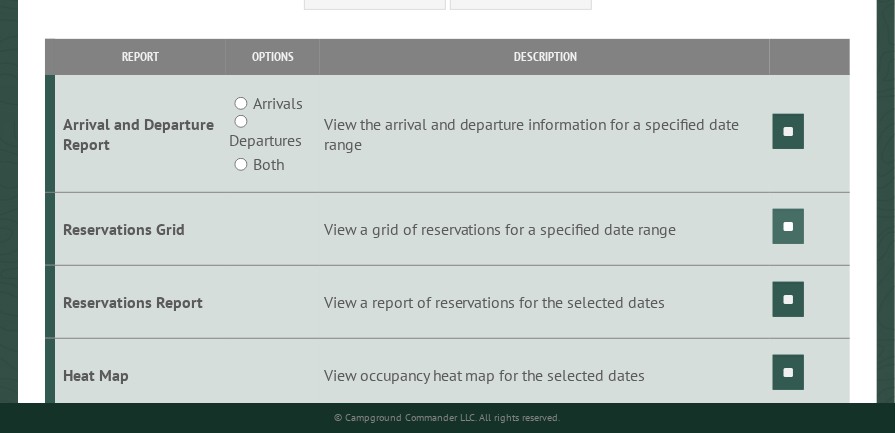 click on "**" at bounding box center [788, 226] 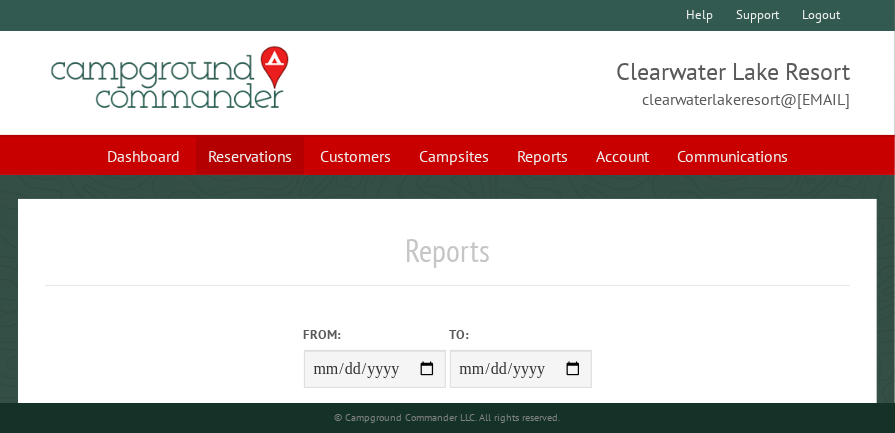 click on "Reservations" at bounding box center (250, 156) 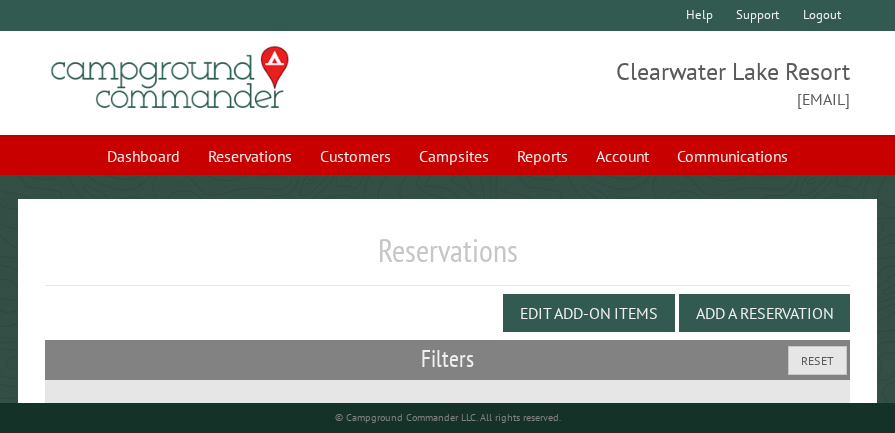 scroll, scrollTop: 0, scrollLeft: 0, axis: both 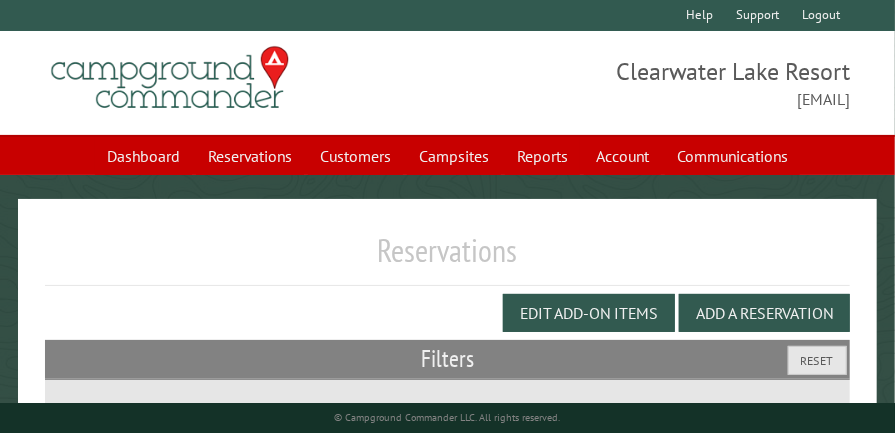 select on "***" 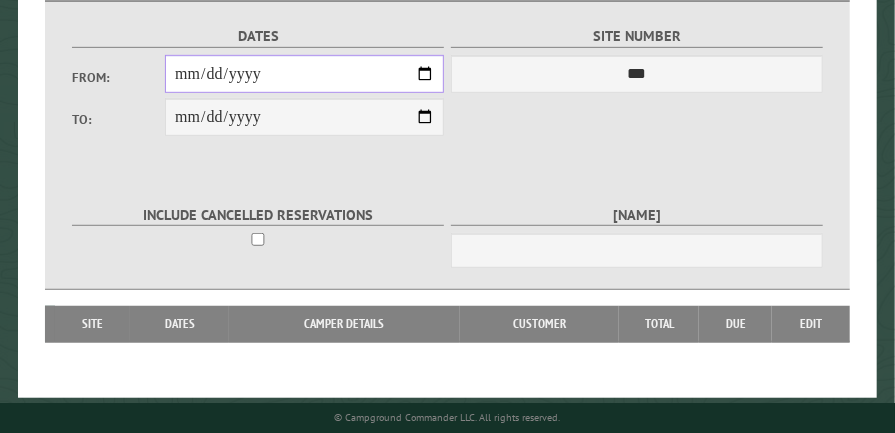 click on "From:" at bounding box center (304, 74) 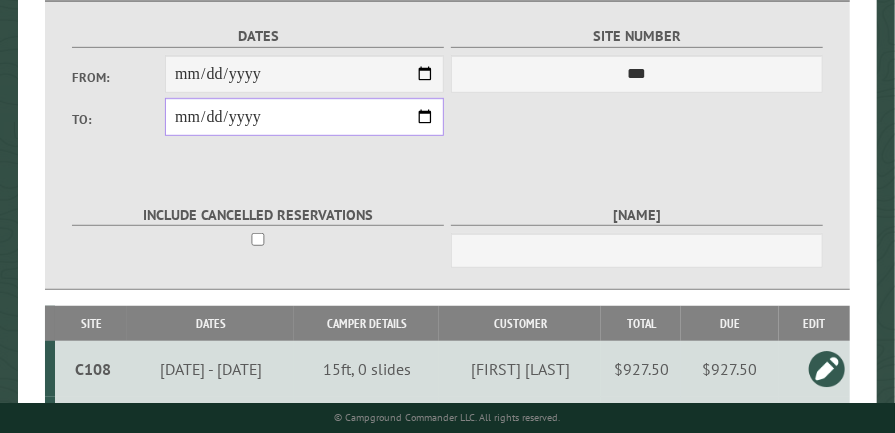 click on "**********" at bounding box center (304, 117) 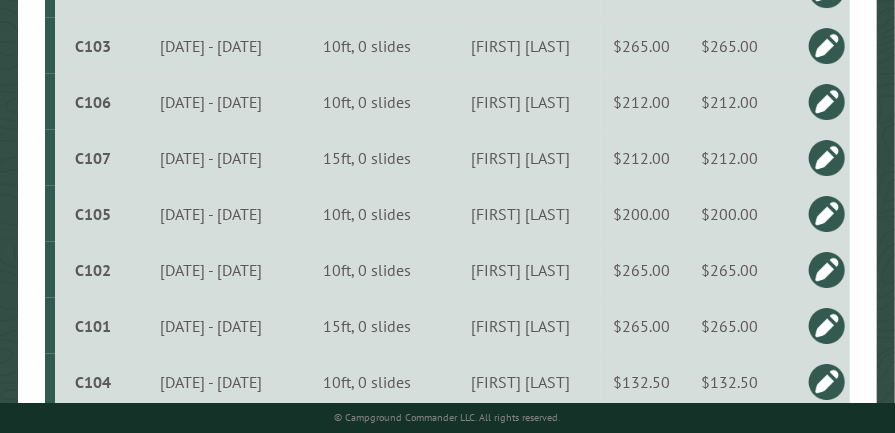 click at bounding box center [827, 214] 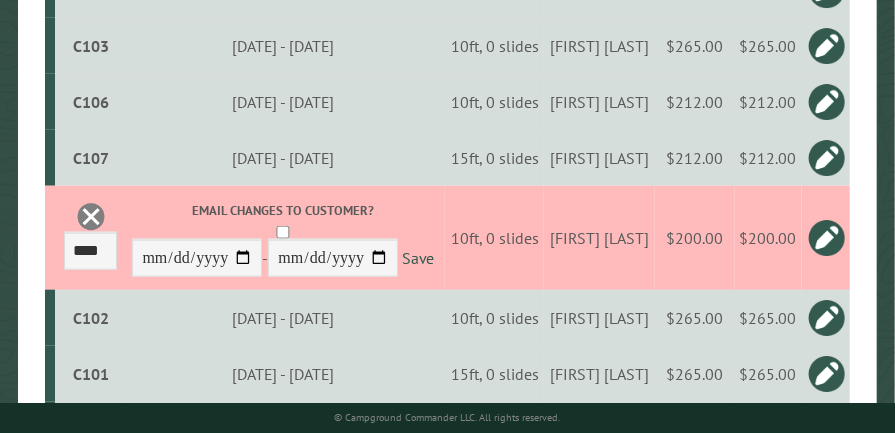 click at bounding box center [91, 217] 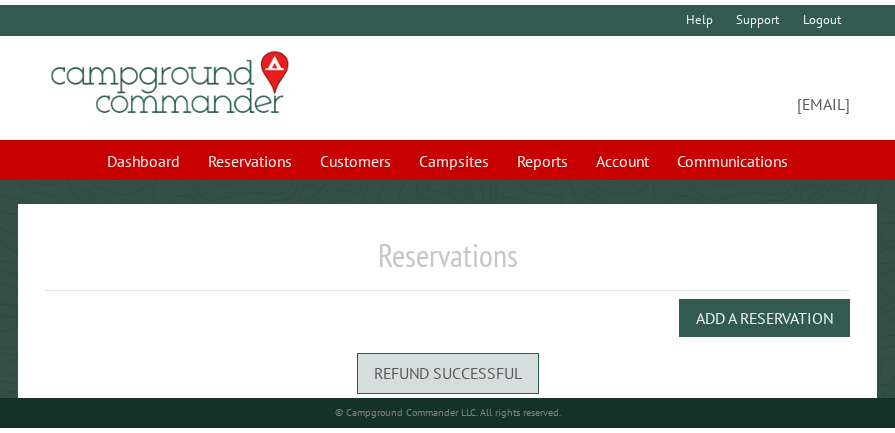 scroll, scrollTop: 0, scrollLeft: 0, axis: both 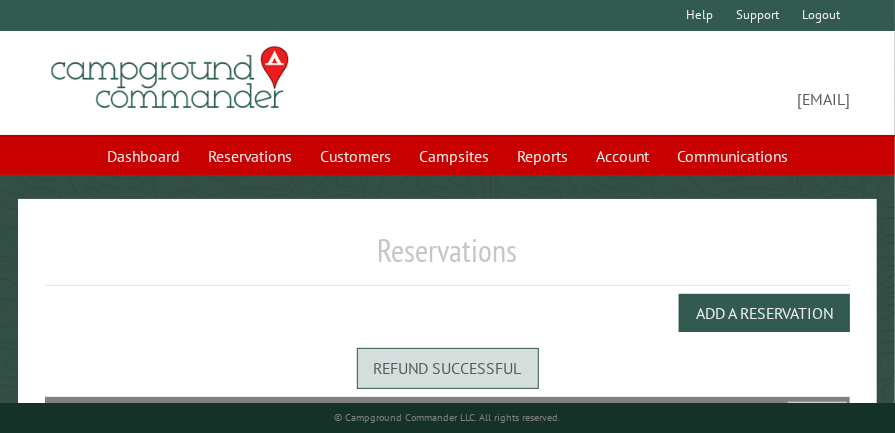 select on "***" 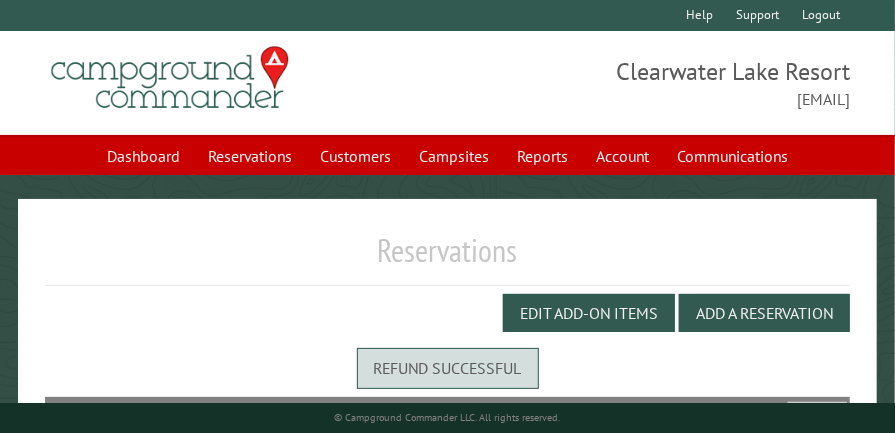 scroll, scrollTop: 378, scrollLeft: 0, axis: vertical 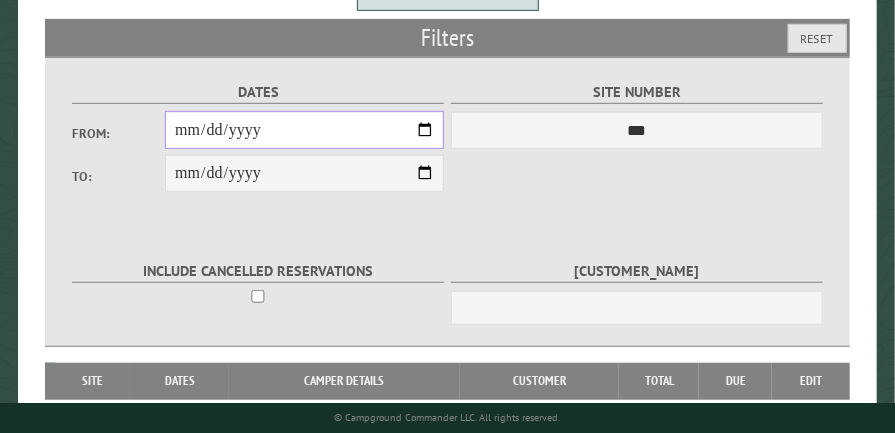click on "From:" at bounding box center (304, 130) 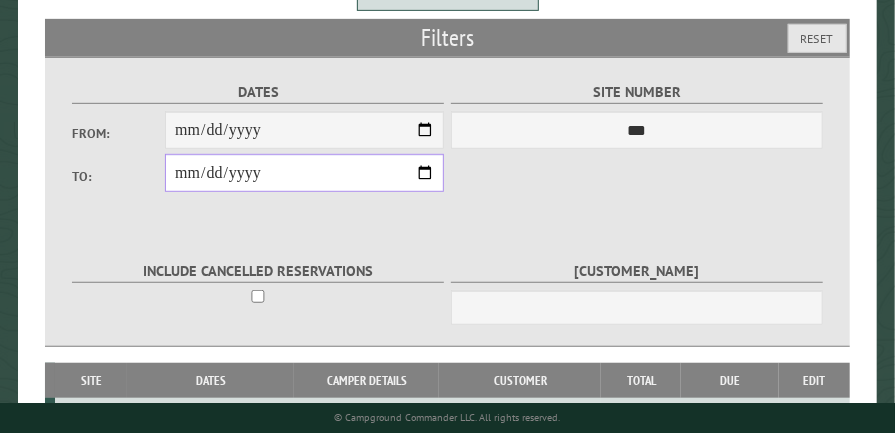 click on "**********" at bounding box center [304, 173] 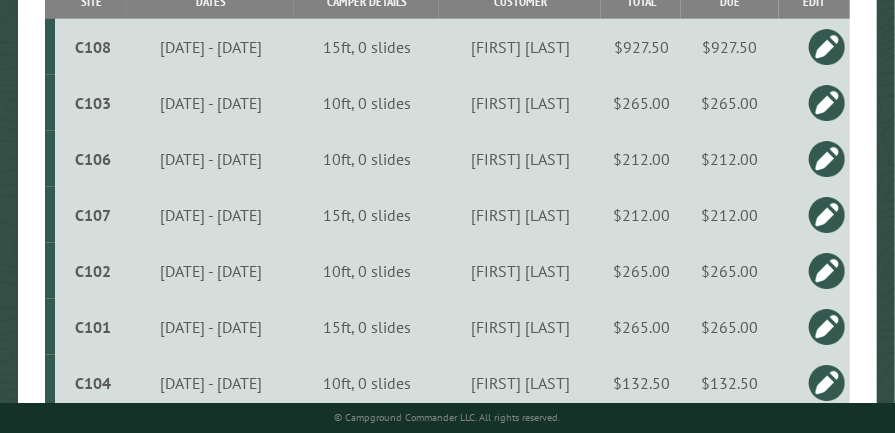 click at bounding box center (827, 327) 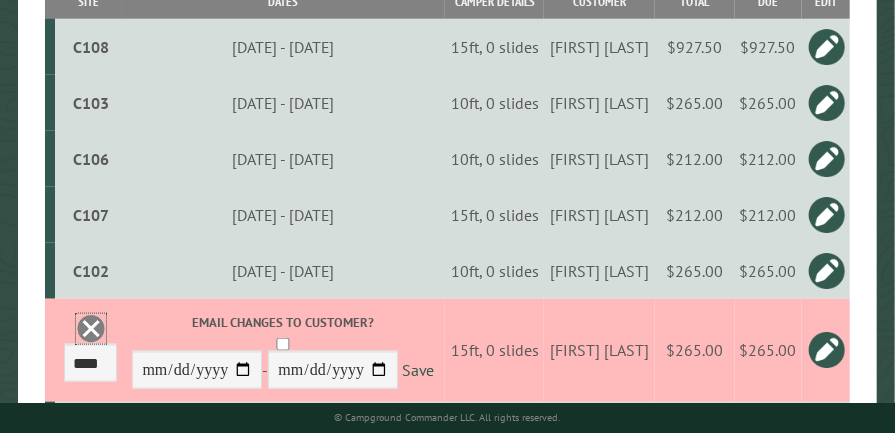 drag, startPoint x: 91, startPoint y: 352, endPoint x: 508, endPoint y: 58, distance: 510.22055 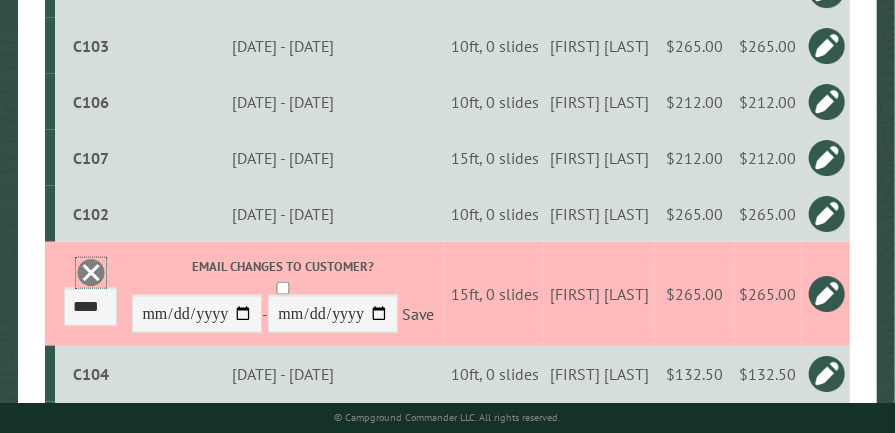 scroll, scrollTop: 0, scrollLeft: 0, axis: both 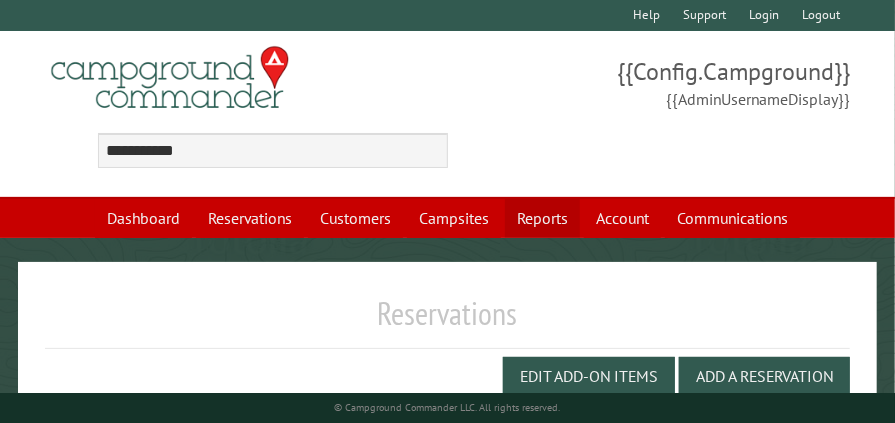 click on "Reports" at bounding box center (542, 218) 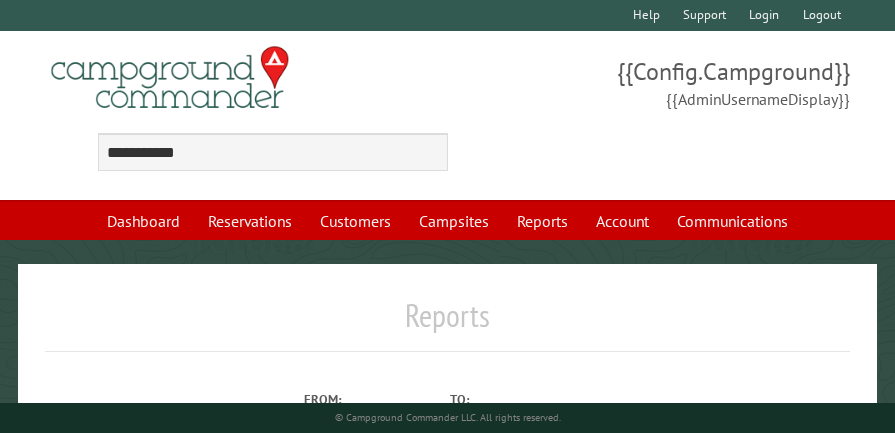 scroll, scrollTop: 0, scrollLeft: 0, axis: both 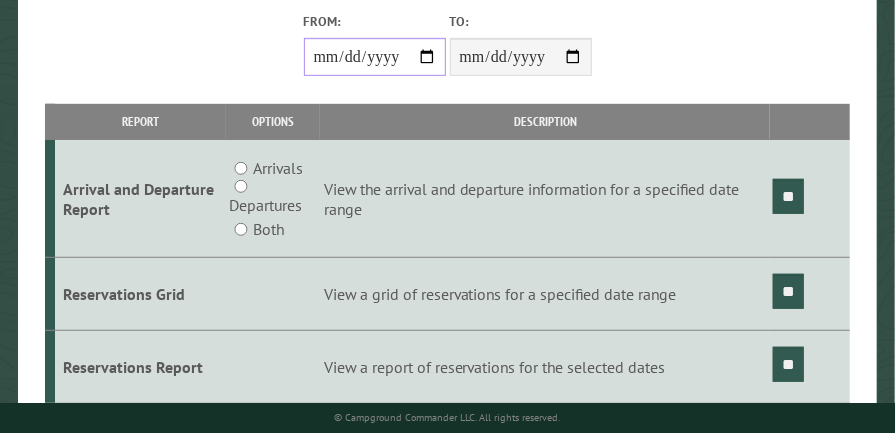 click on "From:" at bounding box center [375, 57] 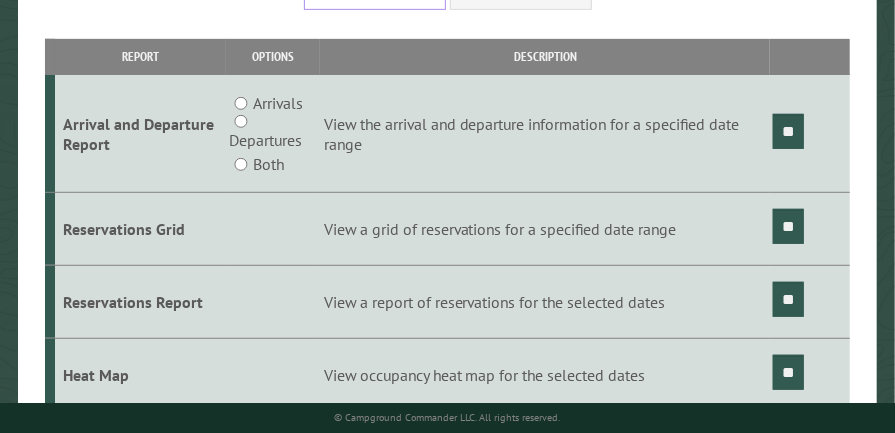 scroll, scrollTop: 313, scrollLeft: 0, axis: vertical 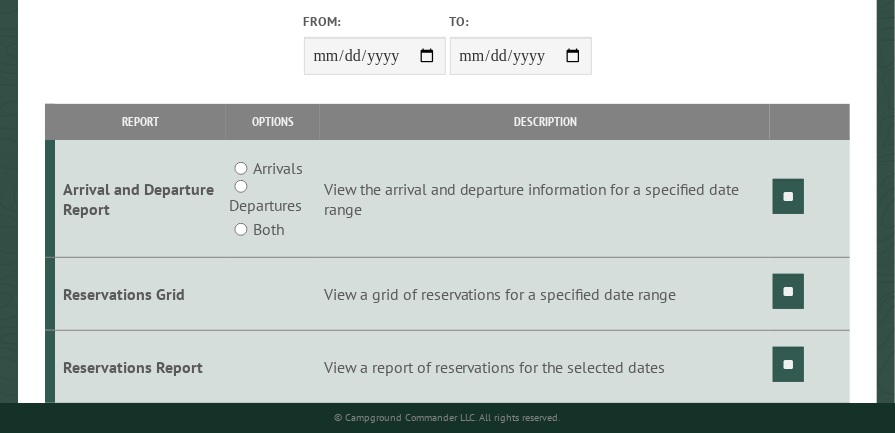 type on "**********" 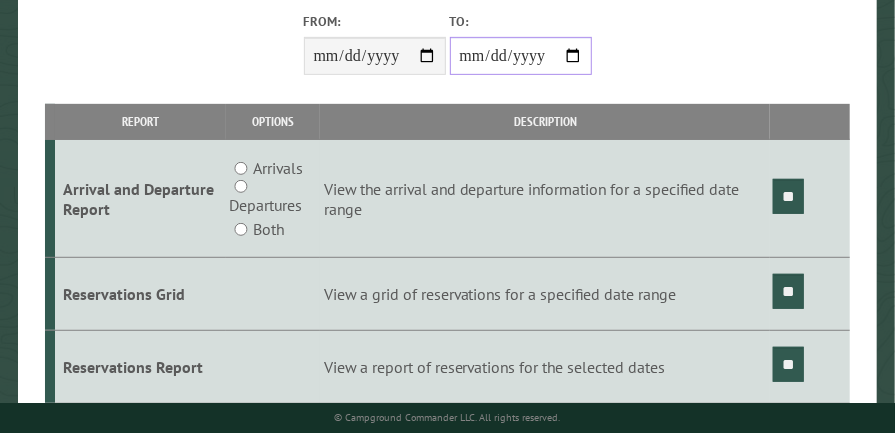 click on "**********" at bounding box center (521, 56) 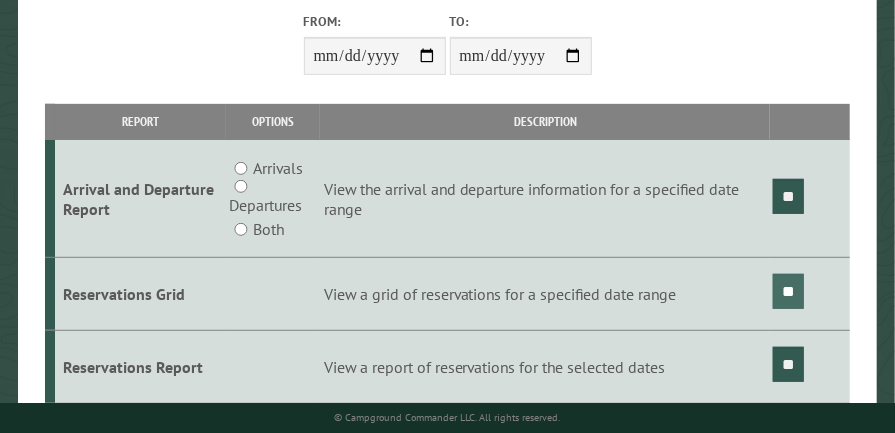 click on "**" at bounding box center (788, 291) 